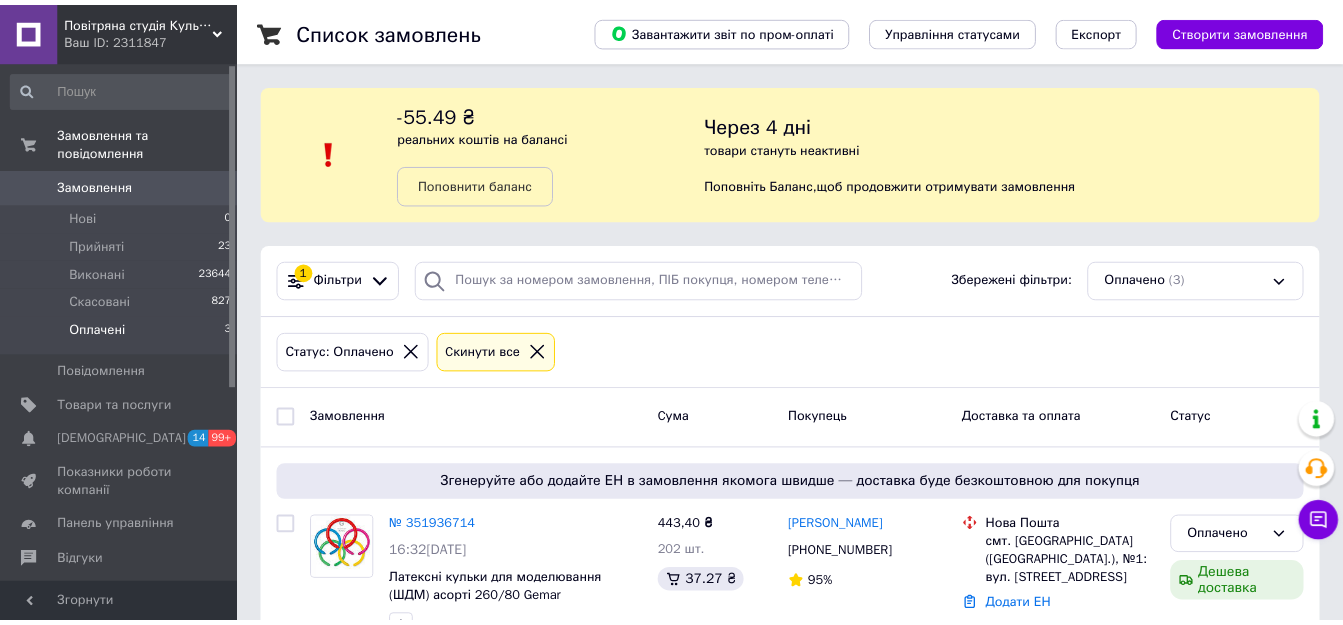 scroll, scrollTop: 0, scrollLeft: 0, axis: both 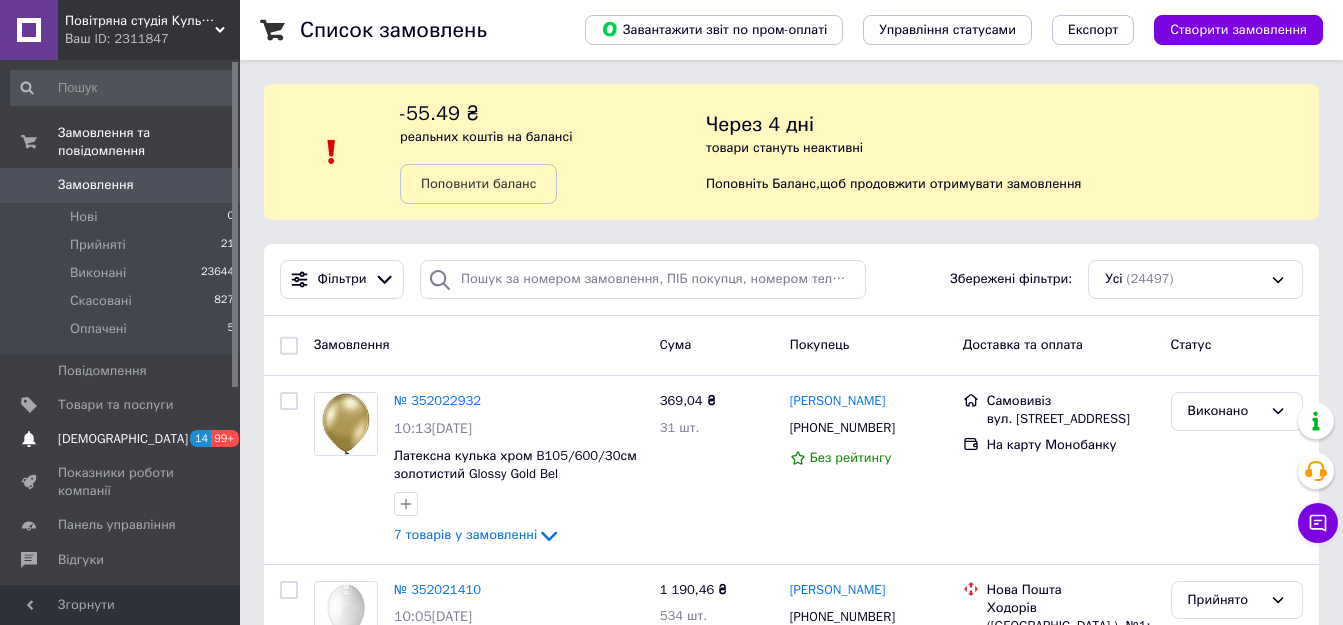 click on "[DEMOGRAPHIC_DATA] 14 99+" at bounding box center [123, 439] 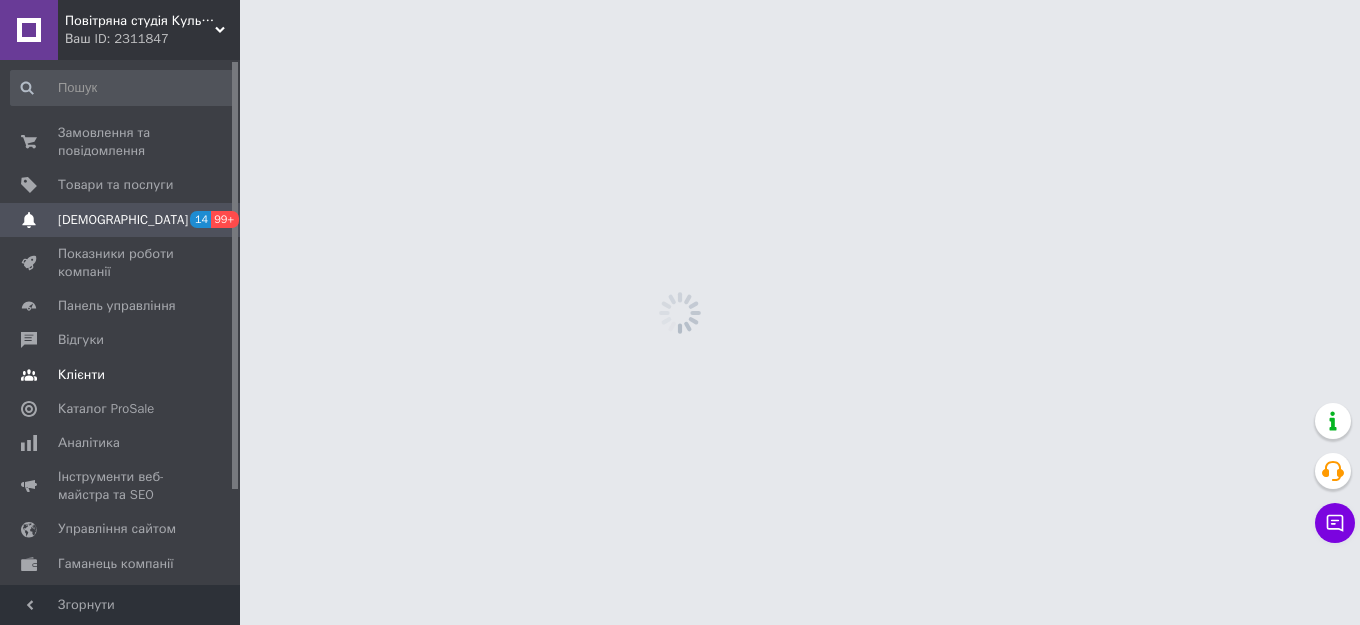 click on "Клієнти" at bounding box center [123, 375] 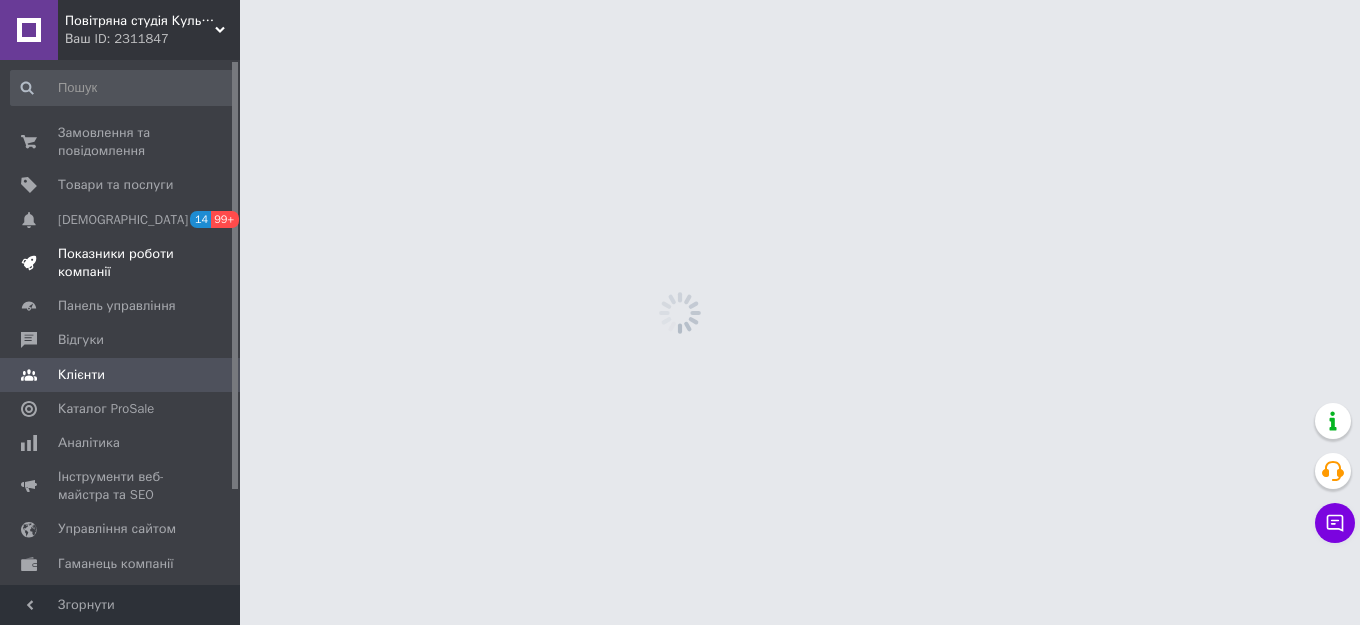 click on "Показники роботи компанії" at bounding box center (121, 263) 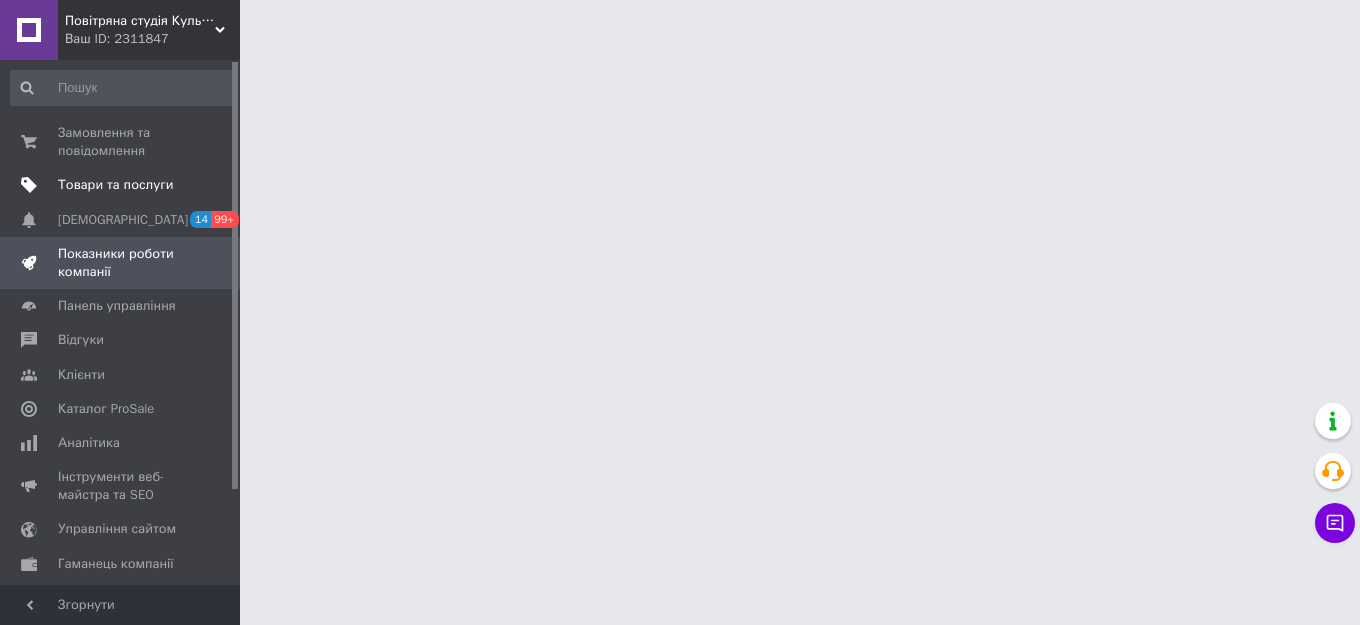 click on "Товари та послуги" at bounding box center [115, 185] 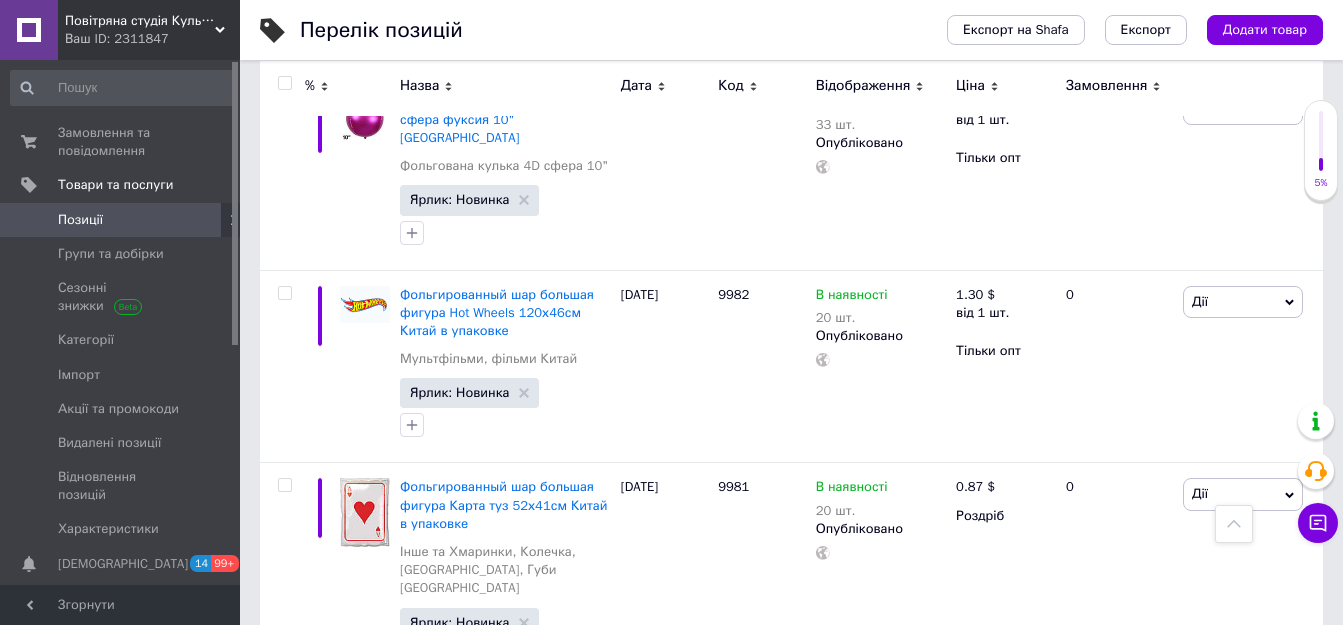 scroll, scrollTop: 1900, scrollLeft: 0, axis: vertical 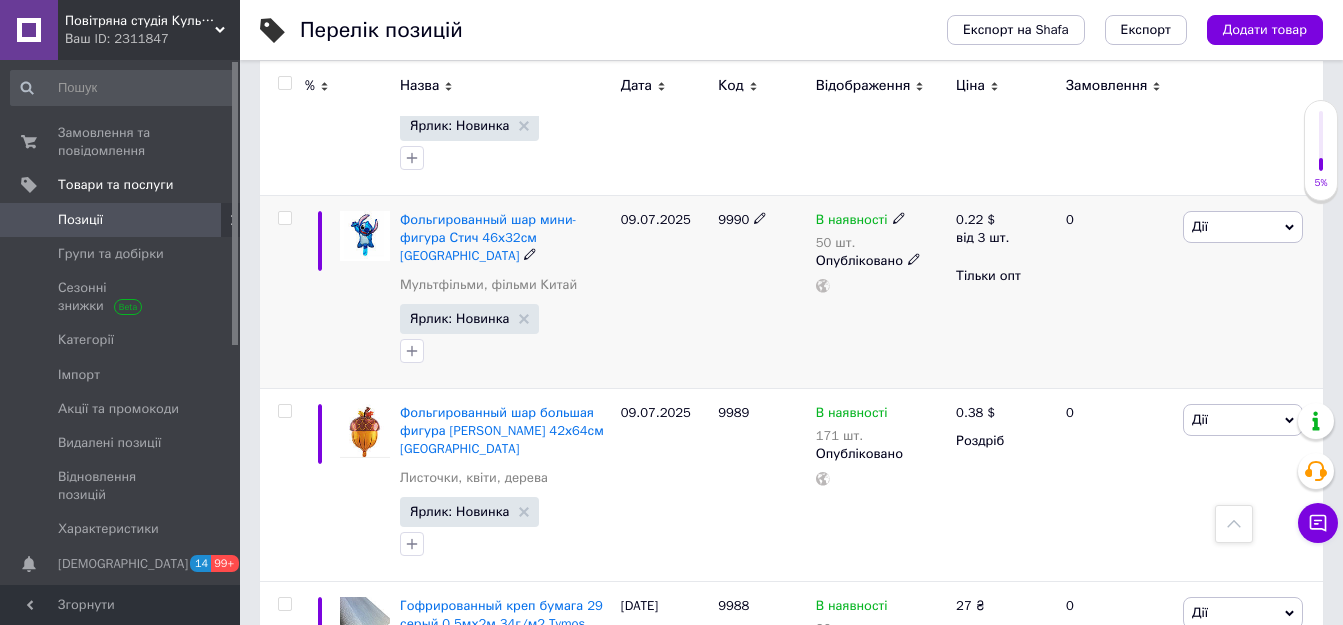 click on "9990" at bounding box center (762, 292) 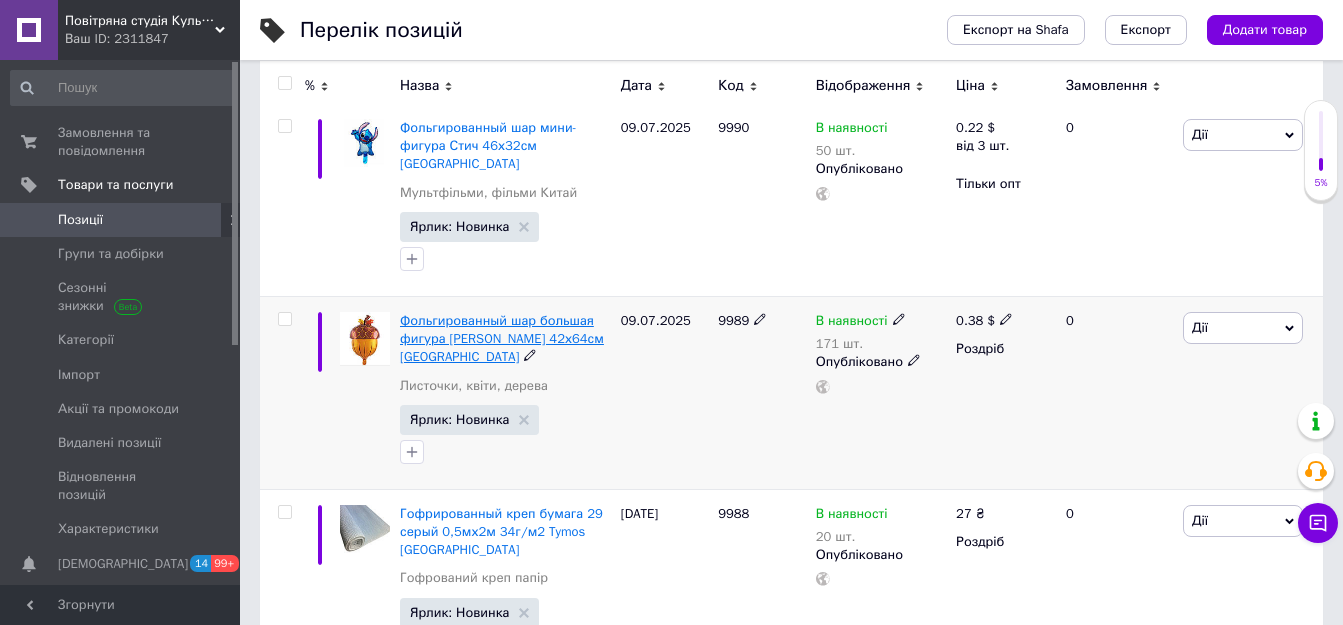 scroll, scrollTop: 500, scrollLeft: 0, axis: vertical 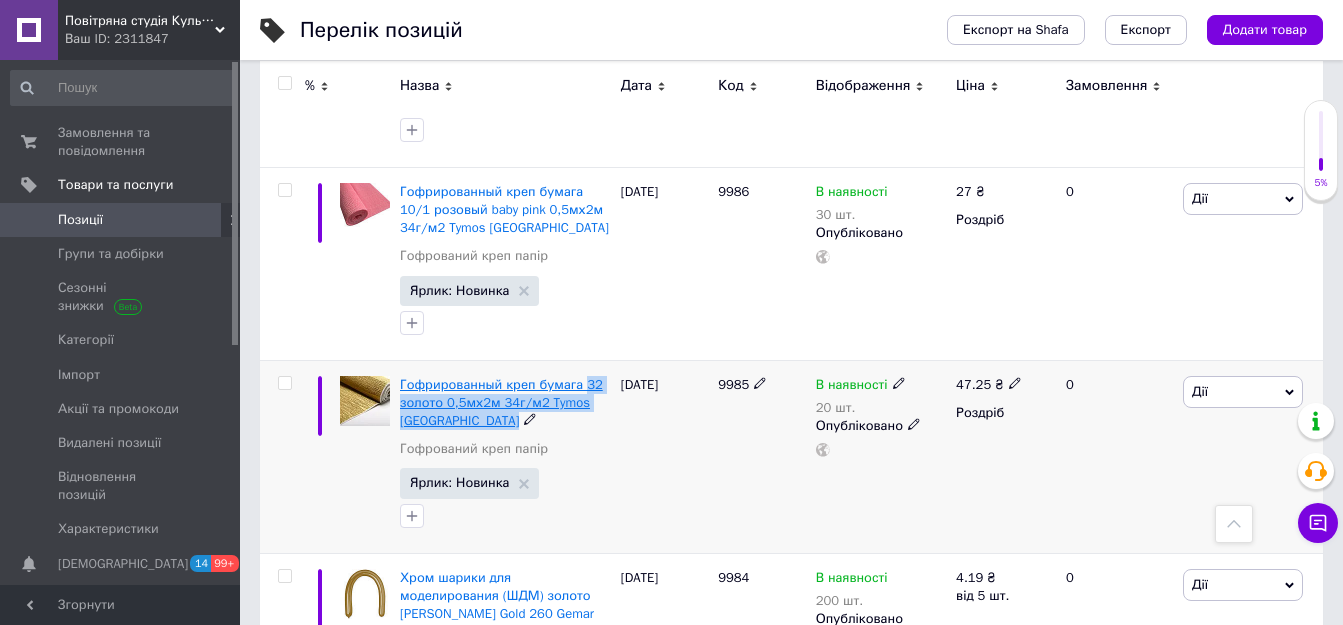 drag, startPoint x: 532, startPoint y: 359, endPoint x: 576, endPoint y: 330, distance: 52.69725 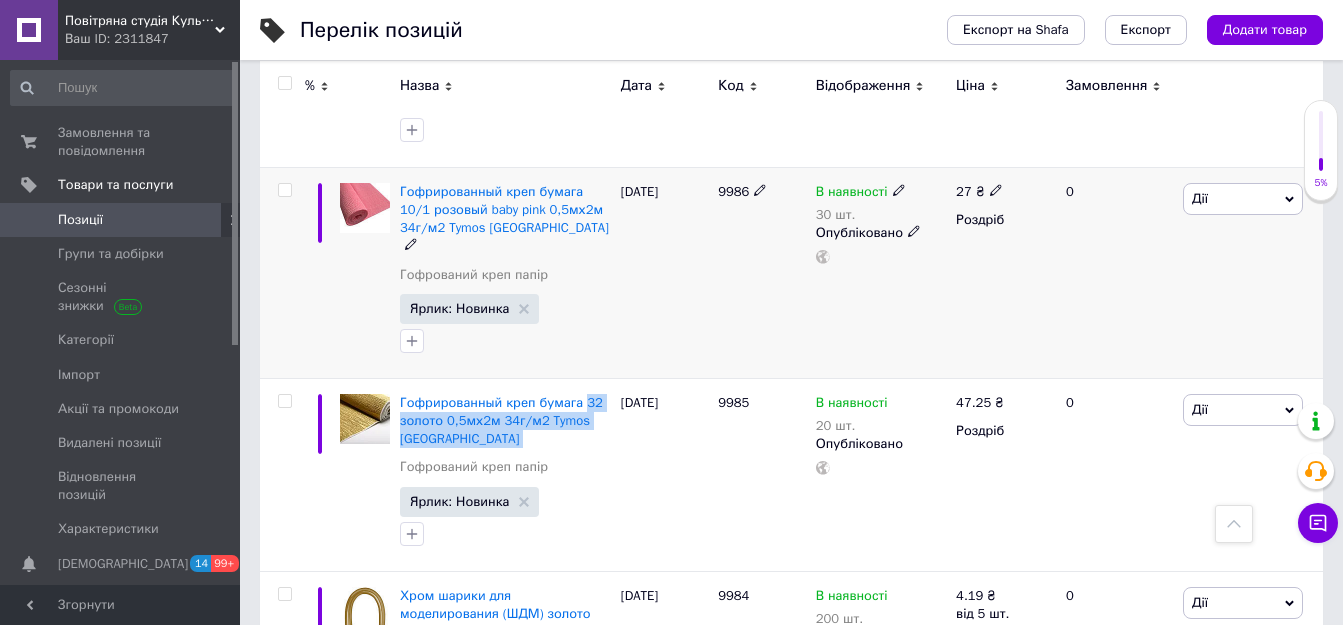 copy on "32 золото 0,5мх2м 34г/м2 Tymos [GEOGRAPHIC_DATA]" 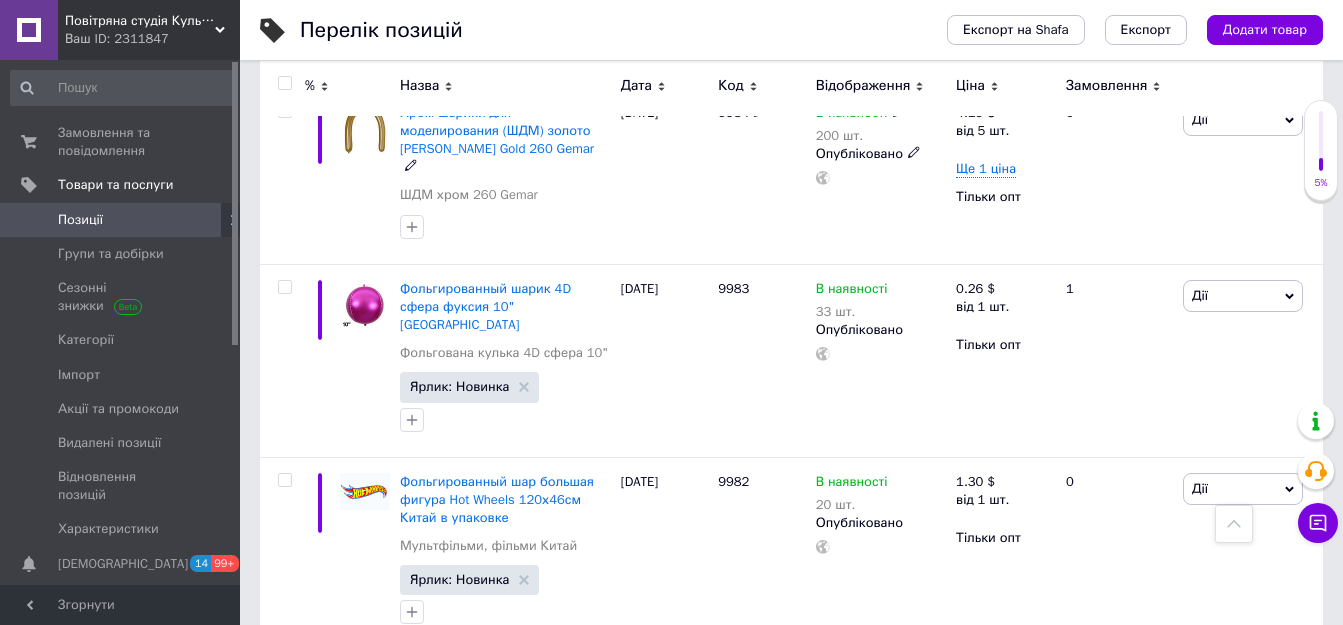 scroll, scrollTop: 1700, scrollLeft: 0, axis: vertical 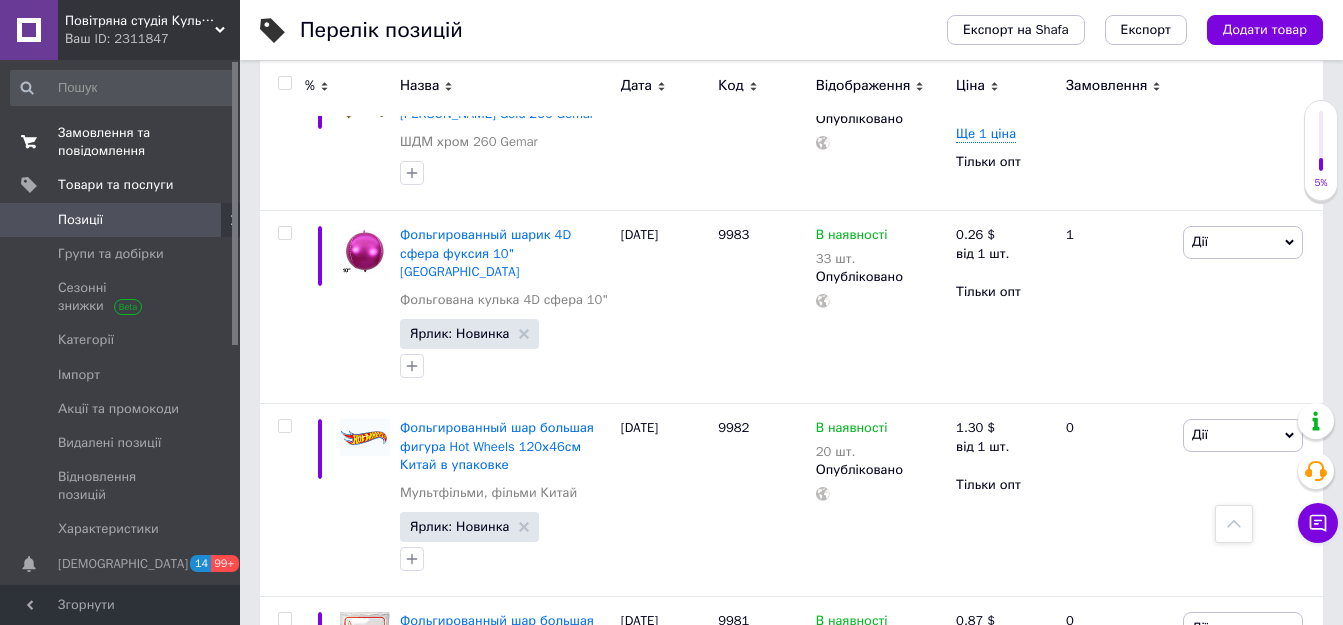 click on "Замовлення та повідомлення" at bounding box center [121, 142] 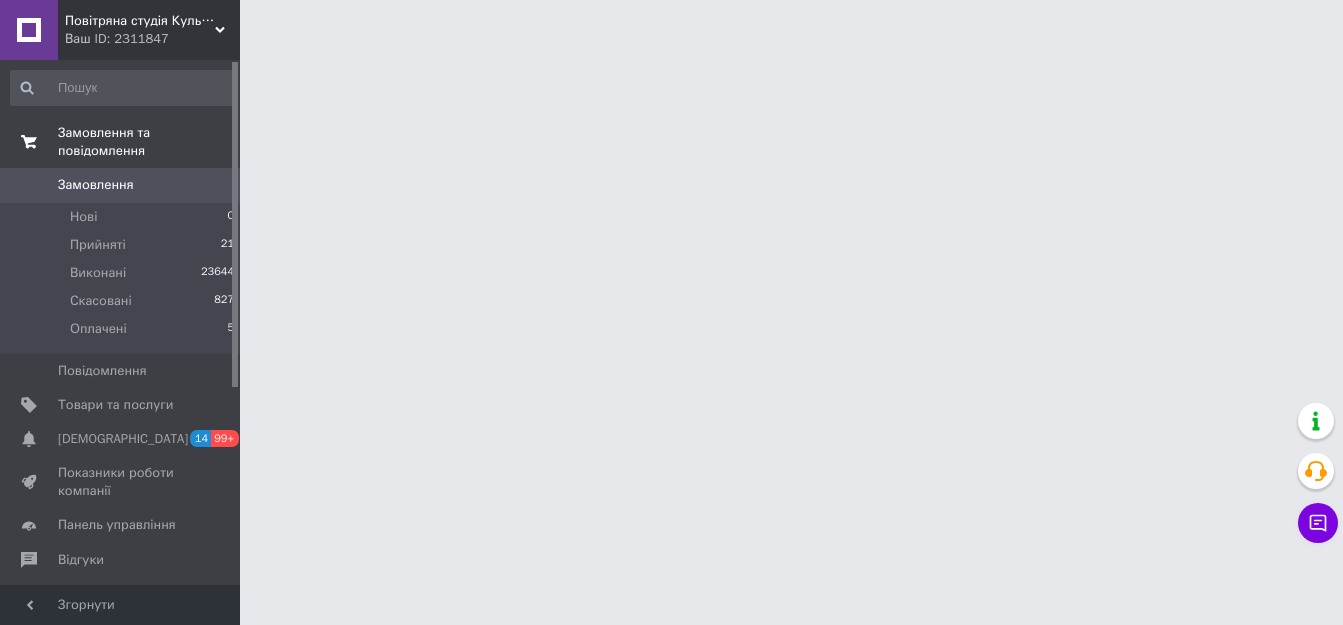 scroll, scrollTop: 0, scrollLeft: 0, axis: both 